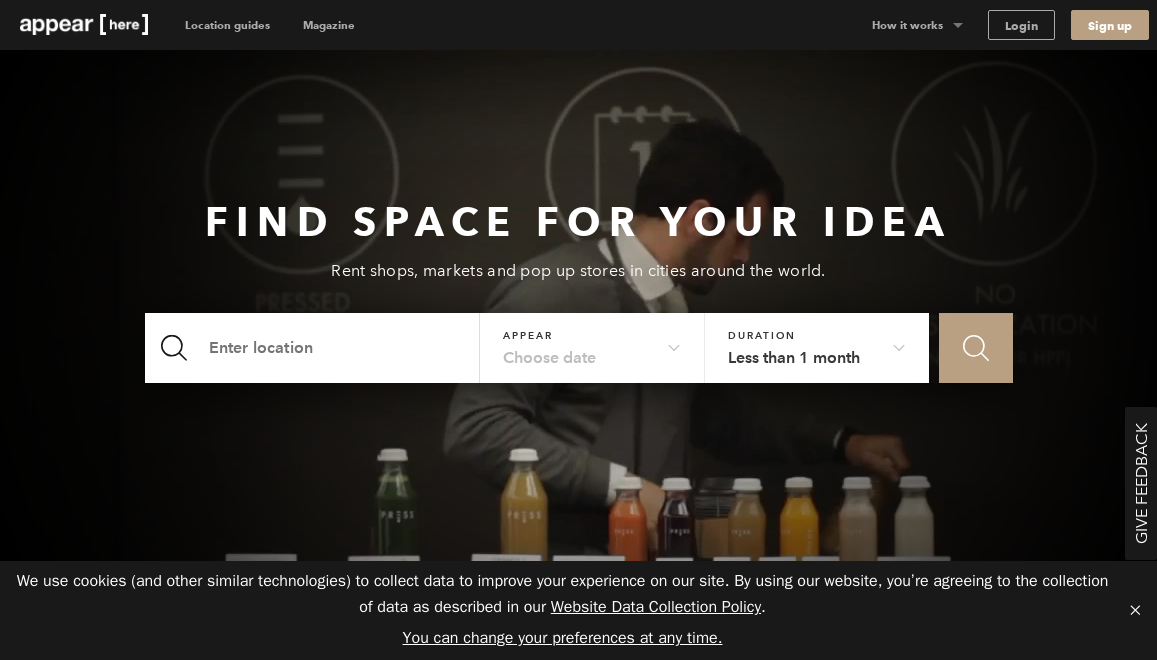 scroll, scrollTop: 0, scrollLeft: 0, axis: both 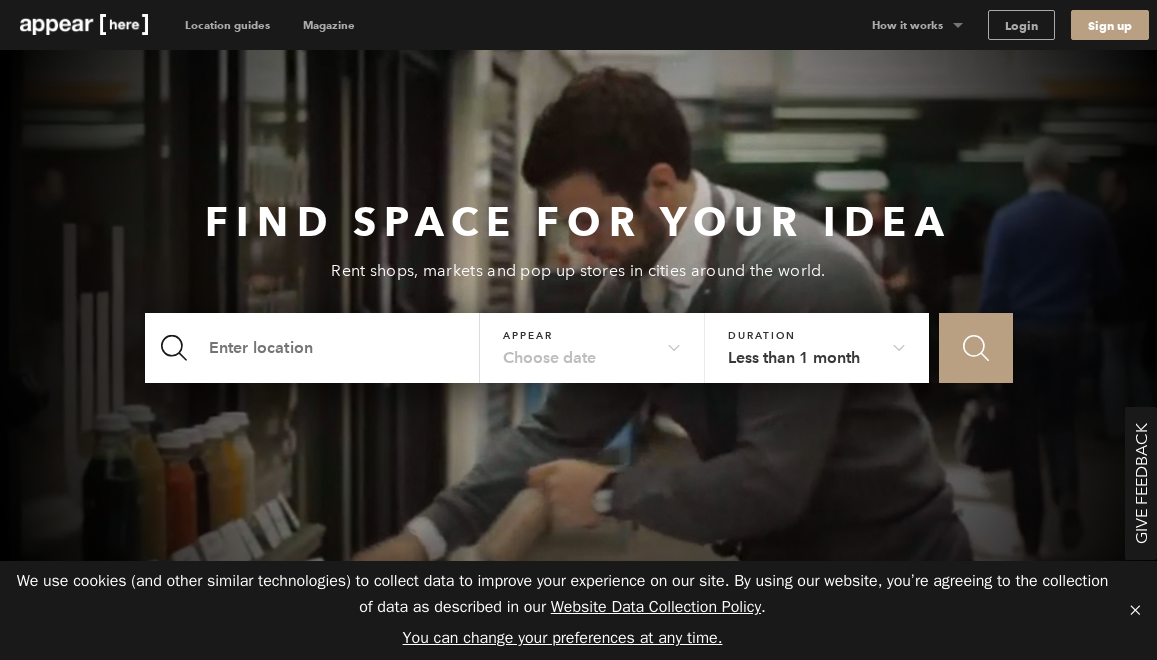 click on "Less than 1 month" at bounding box center [817, 348] 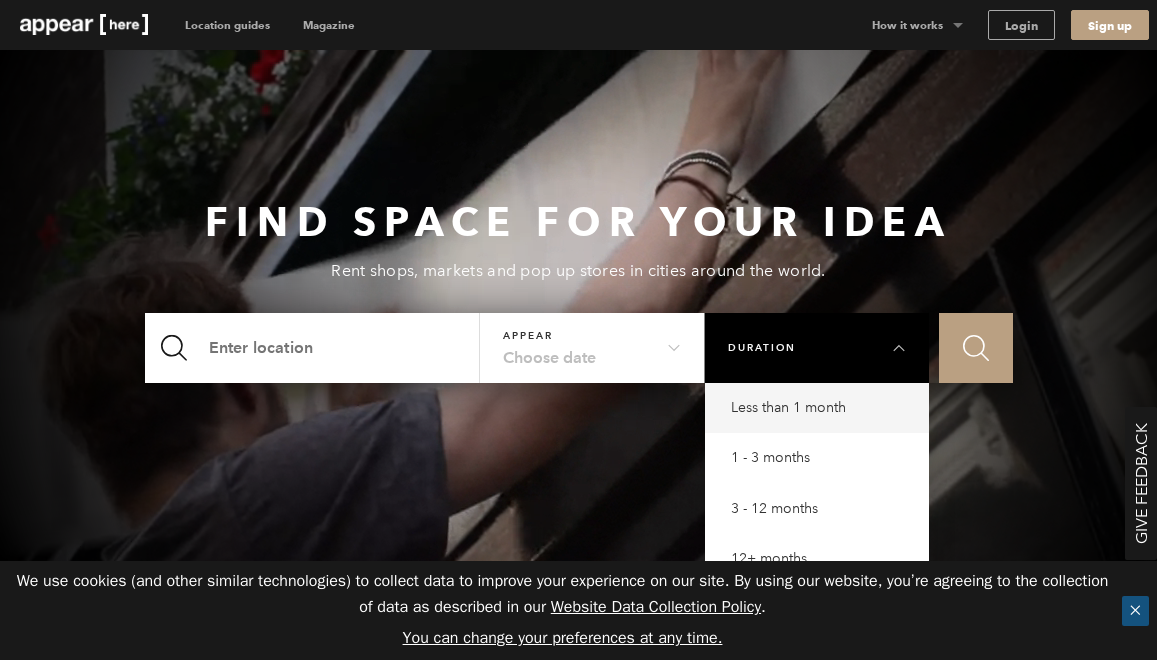 click on "✕" at bounding box center (1135, 611) 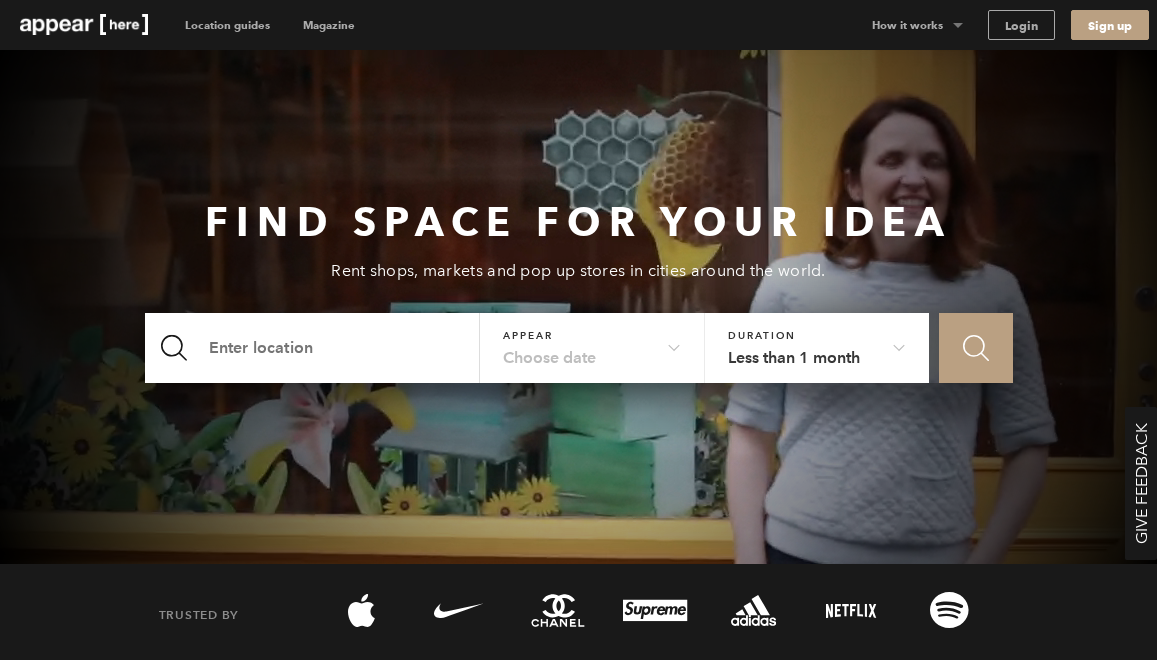 click on "Choose date" at bounding box center [592, 342] 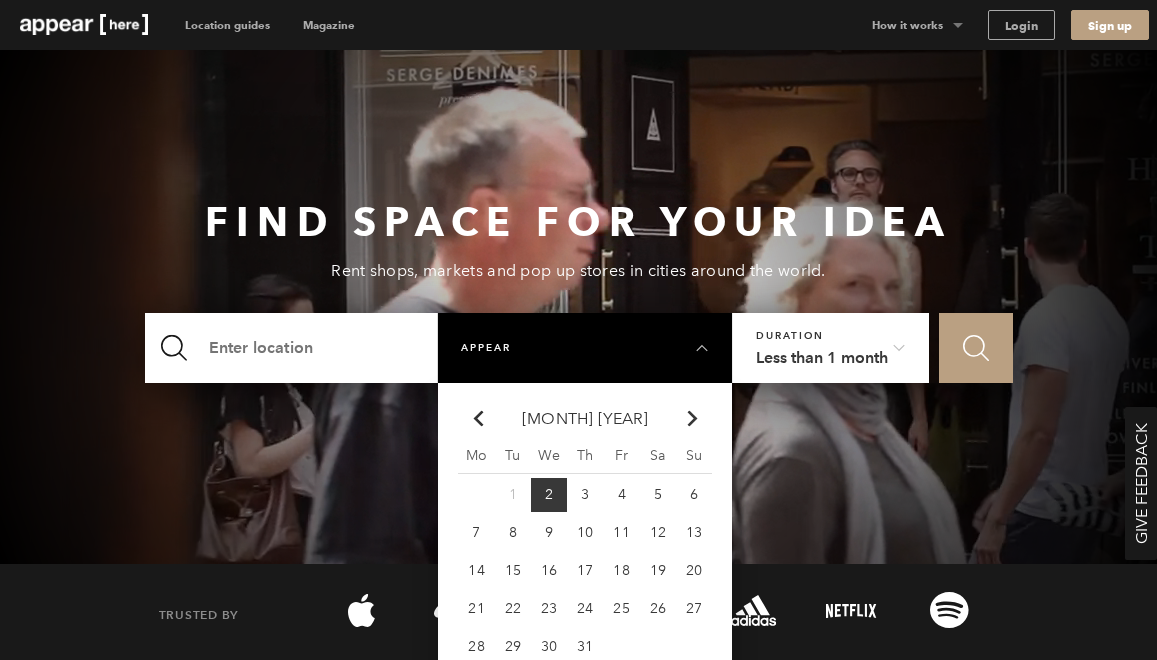 click on "Chevron-up" at bounding box center (693, 418) 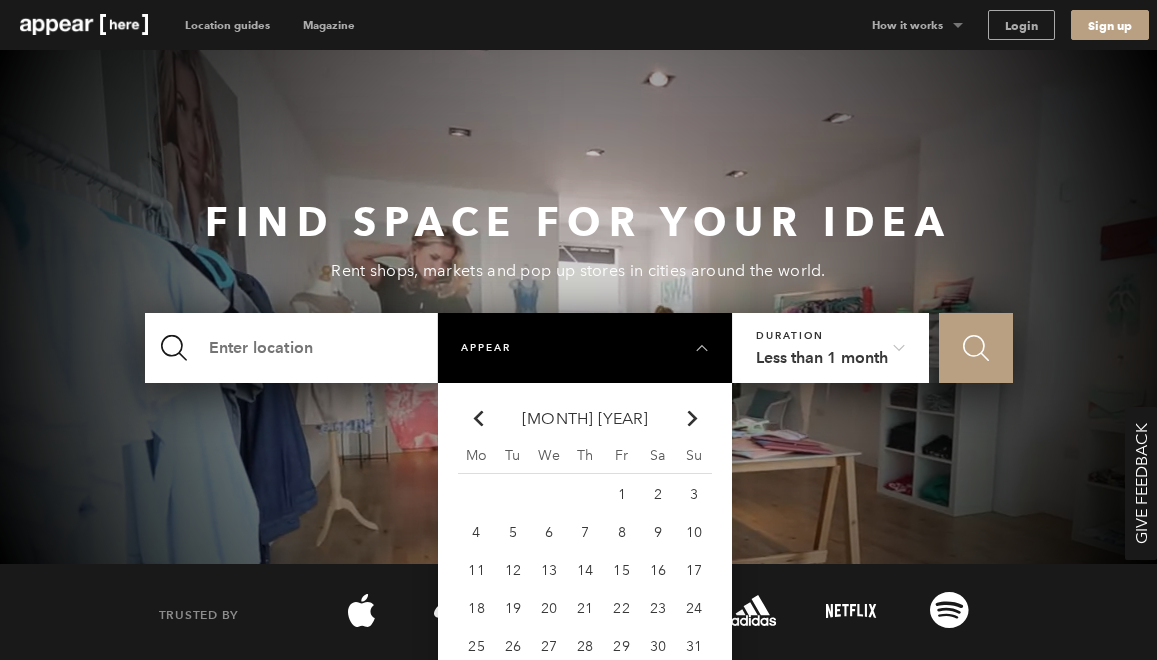 click on "Chevron-up" at bounding box center [693, 418] 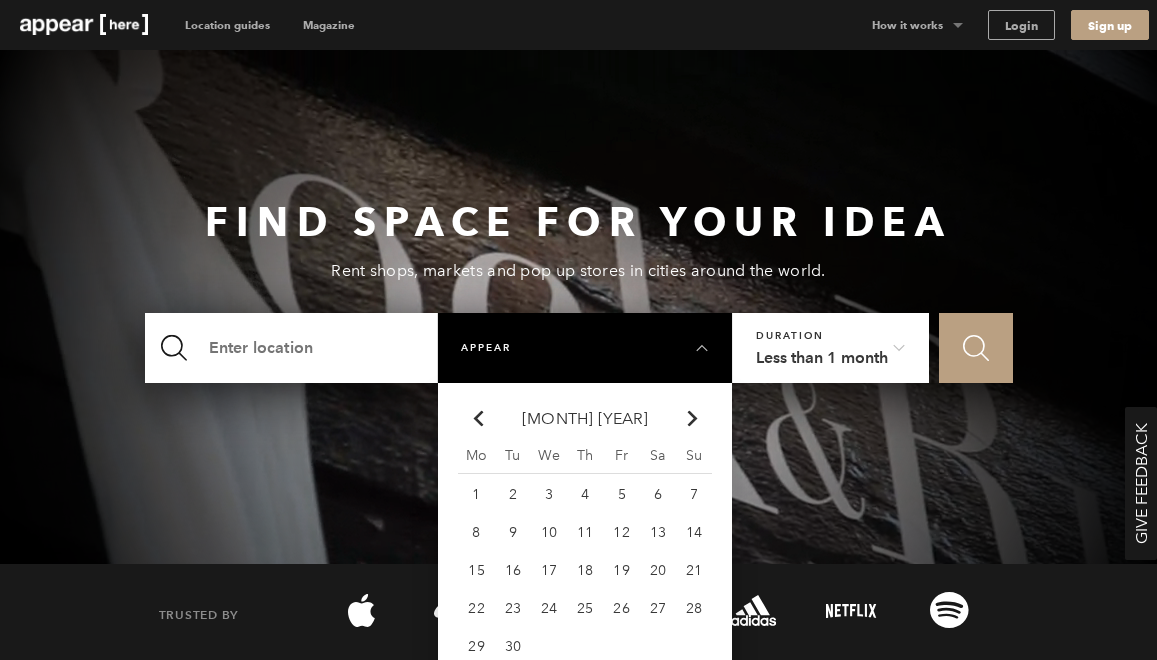 click on "Chevron-up" at bounding box center (693, 418) 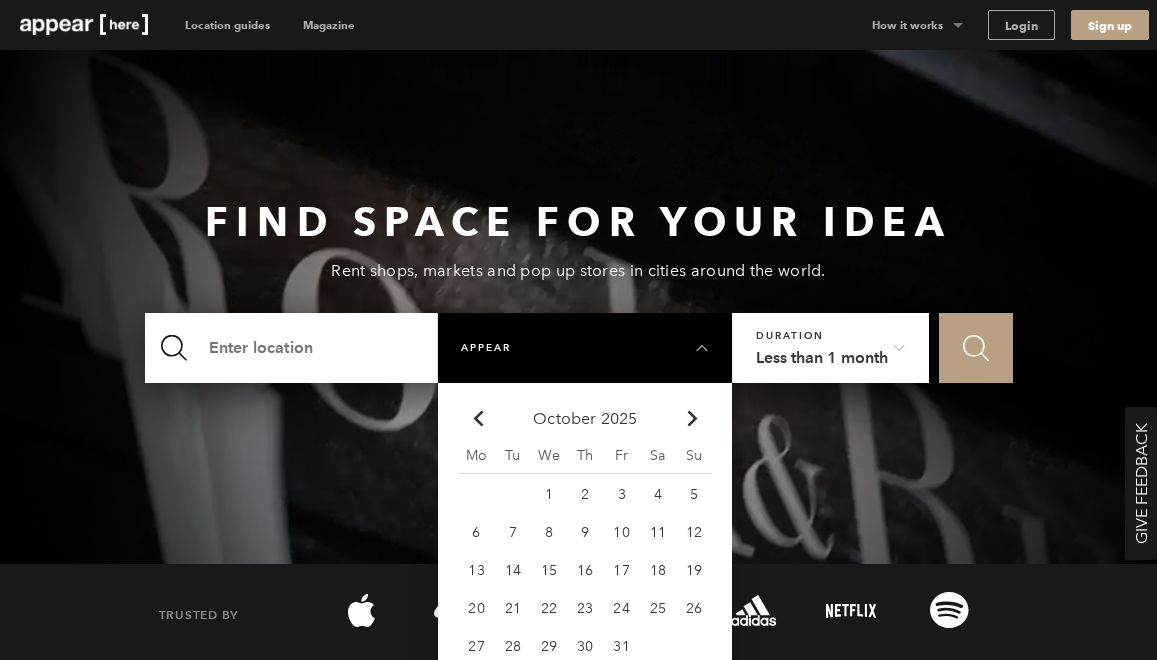 click on "7" at bounding box center (549, 494) 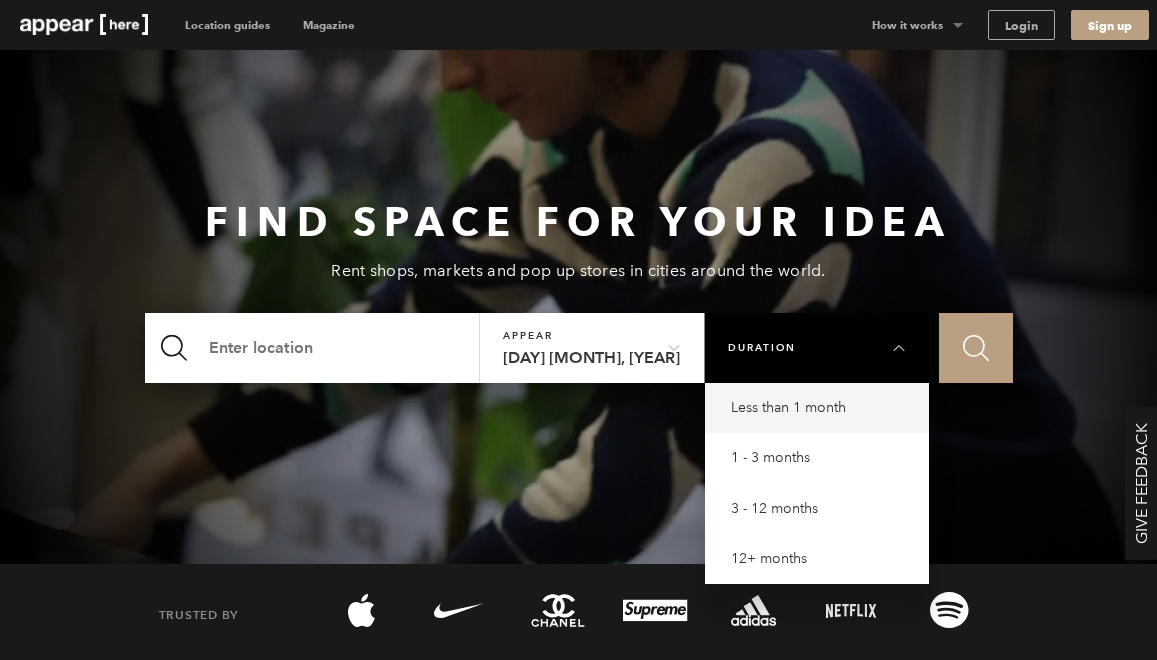click on "Icon Search" at bounding box center (976, 348) 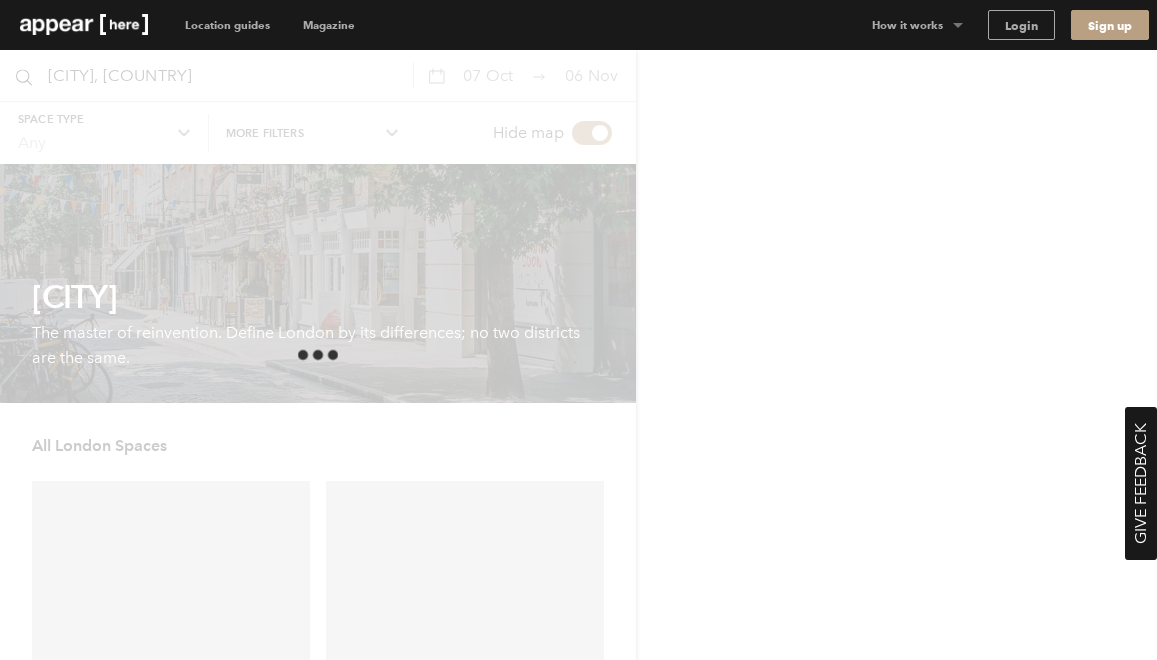 scroll, scrollTop: 0, scrollLeft: 0, axis: both 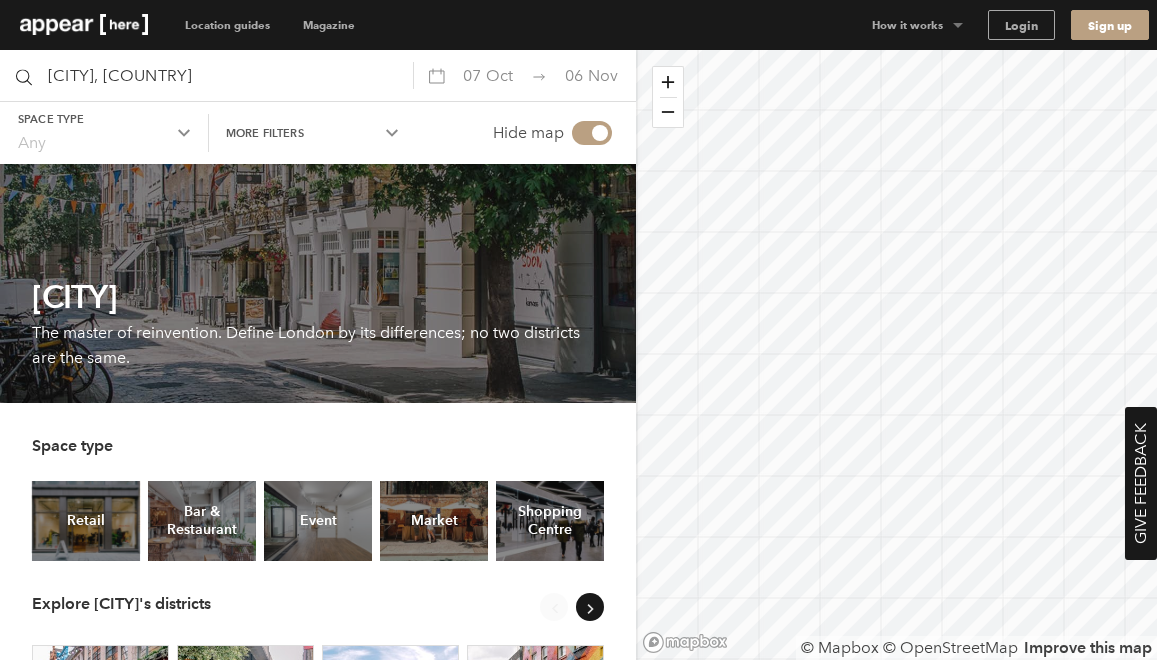 click on "More filters" at bounding box center (104, 119) 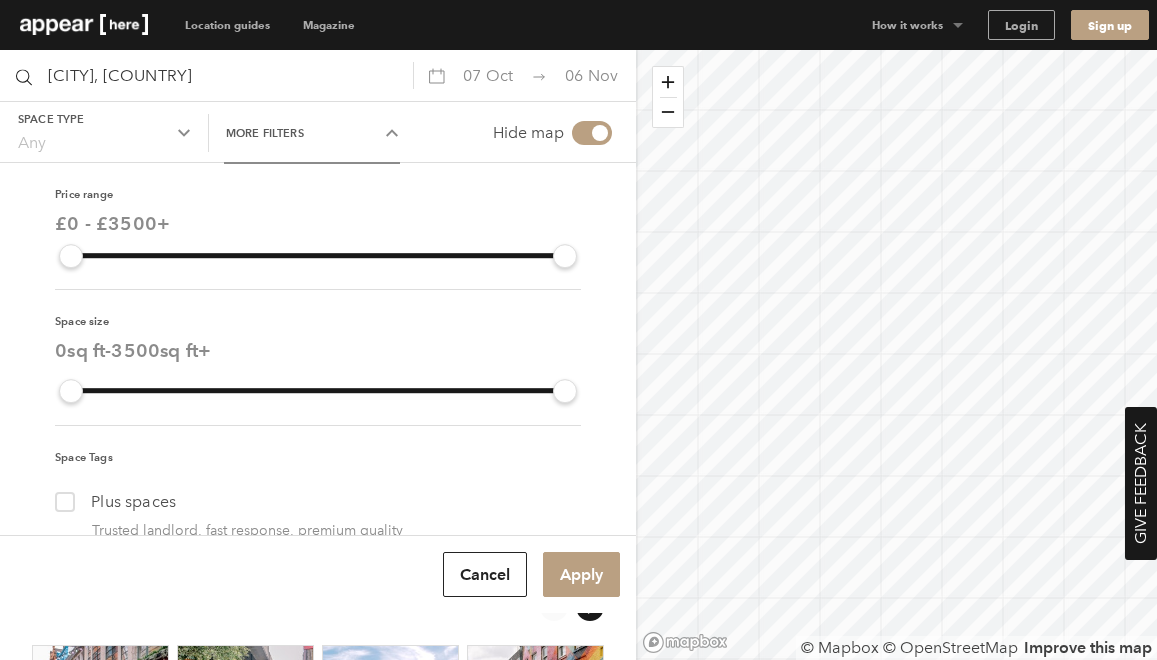 click at bounding box center [592, 133] 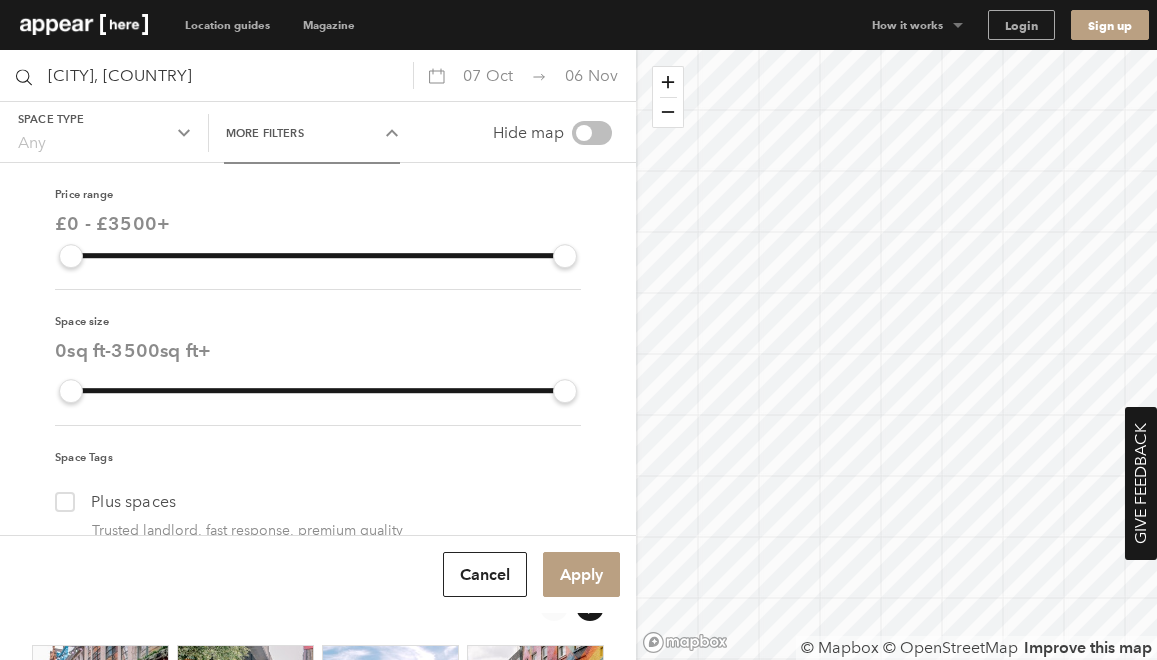 checkbox on "false" 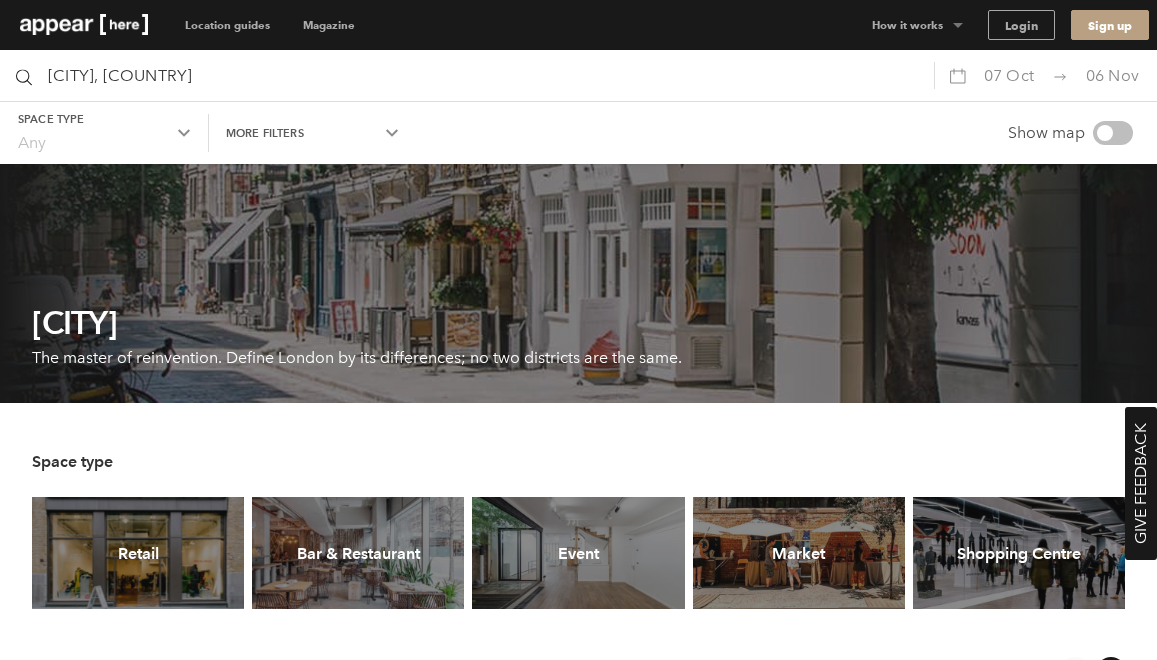 click on "More filters" at bounding box center [104, 119] 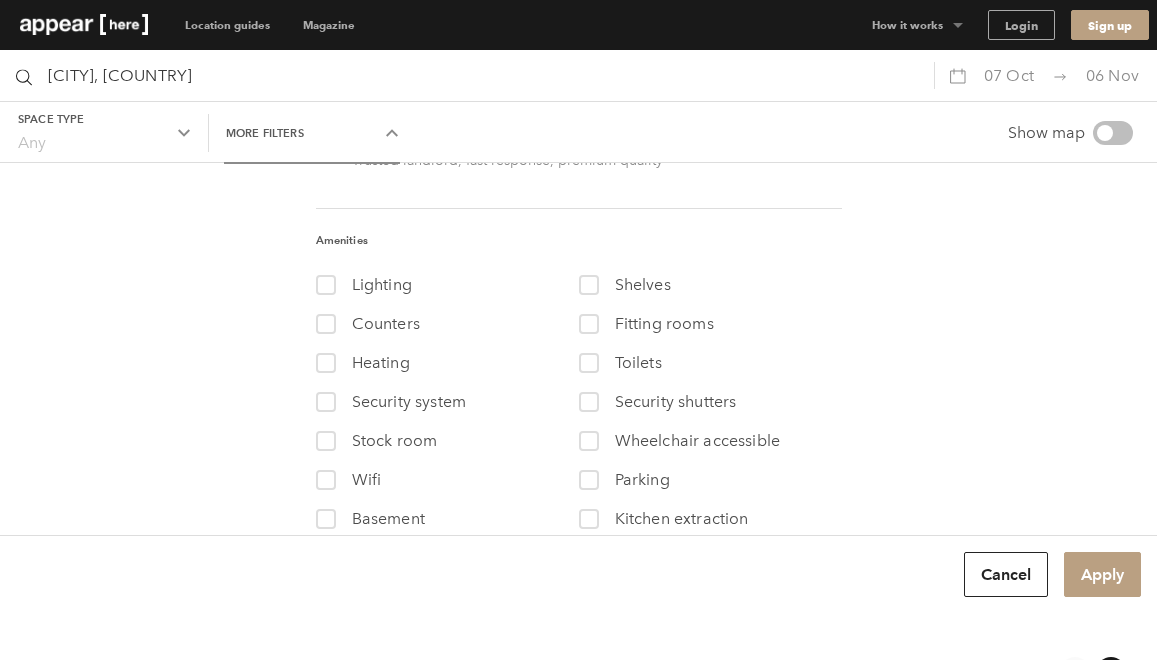scroll, scrollTop: 378, scrollLeft: 0, axis: vertical 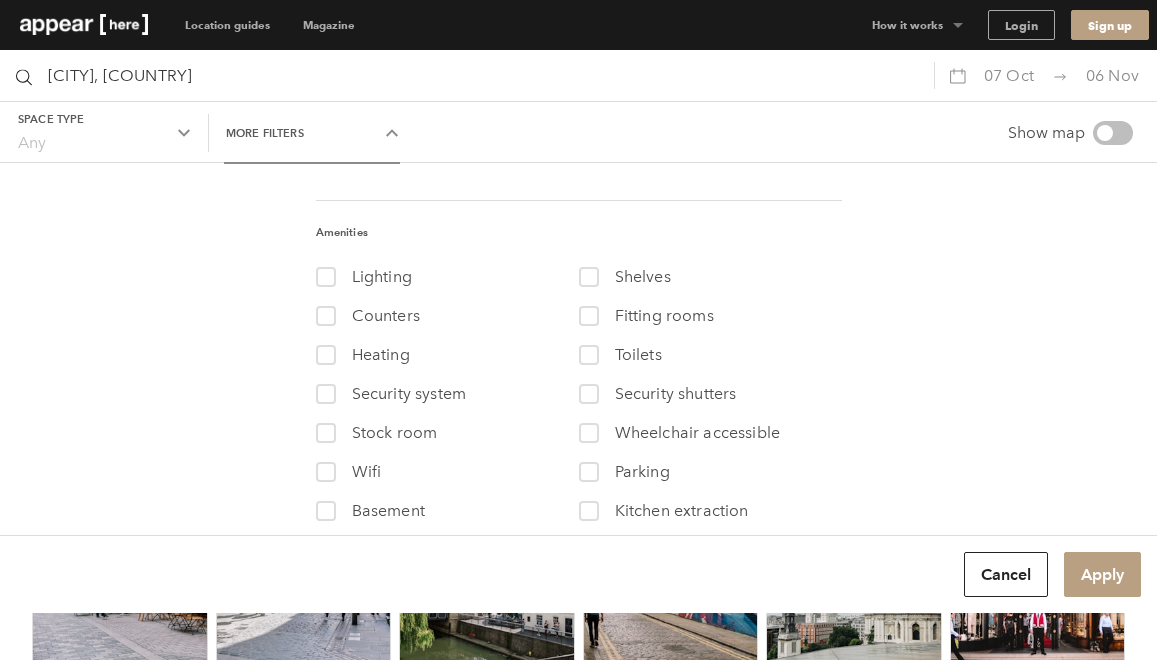 click on "More filters   Chevron-up" at bounding box center (312, 133) 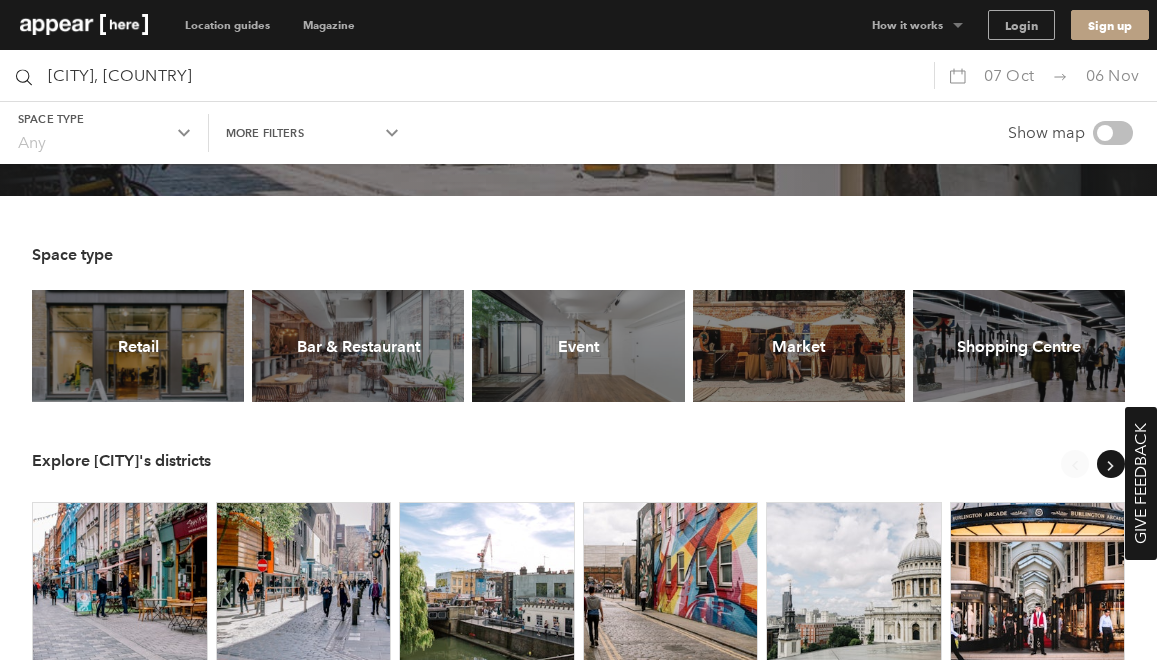 click on "[CITY] The master of reinvention. Define [CITY] by its differences; no two districts are the same." at bounding box center [578, 101] 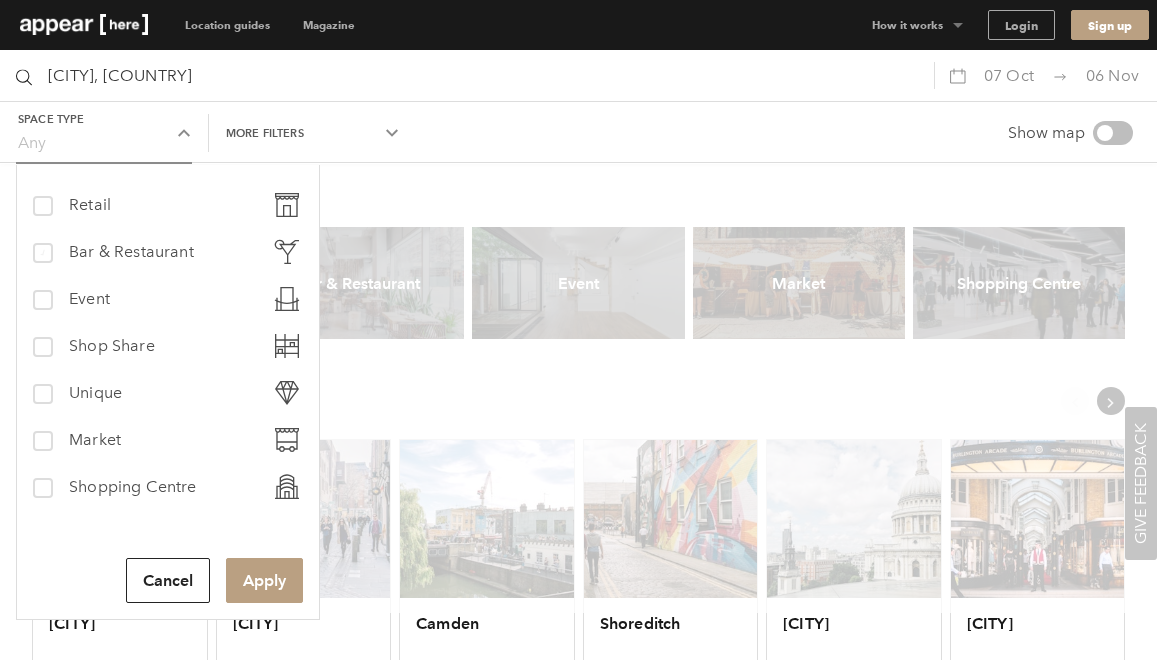 scroll, scrollTop: 289, scrollLeft: 0, axis: vertical 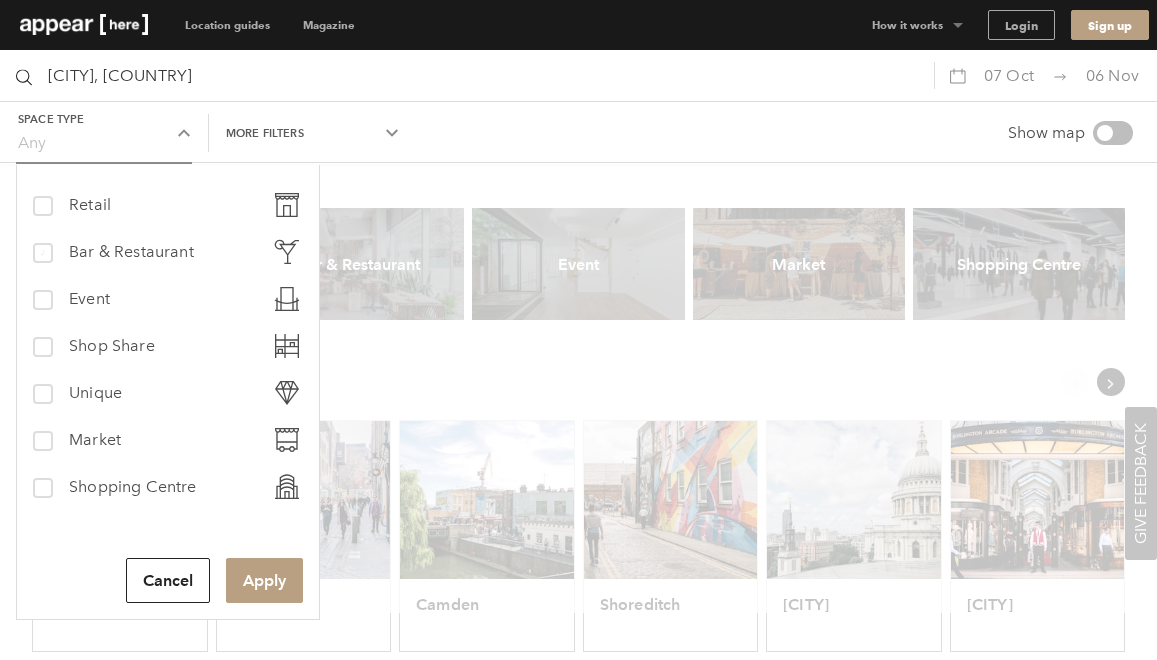 click at bounding box center [42, 253] 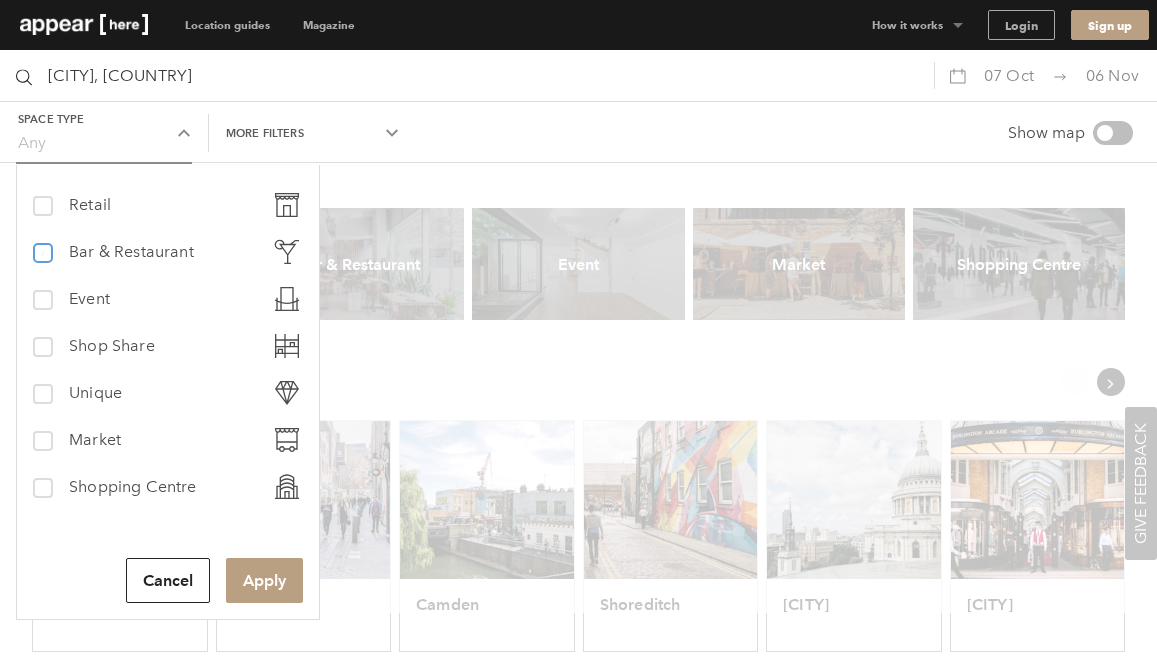 click on "bar-restaurant Bar & Restaurant" at bounding box center (41, 244) 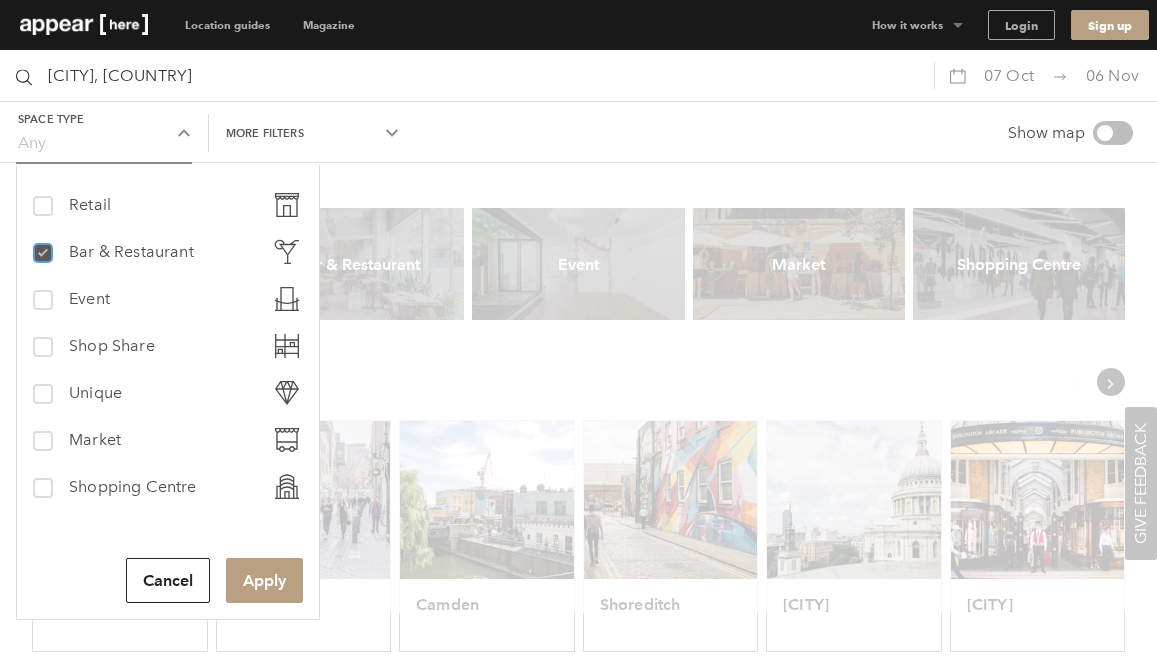 checkbox on "true" 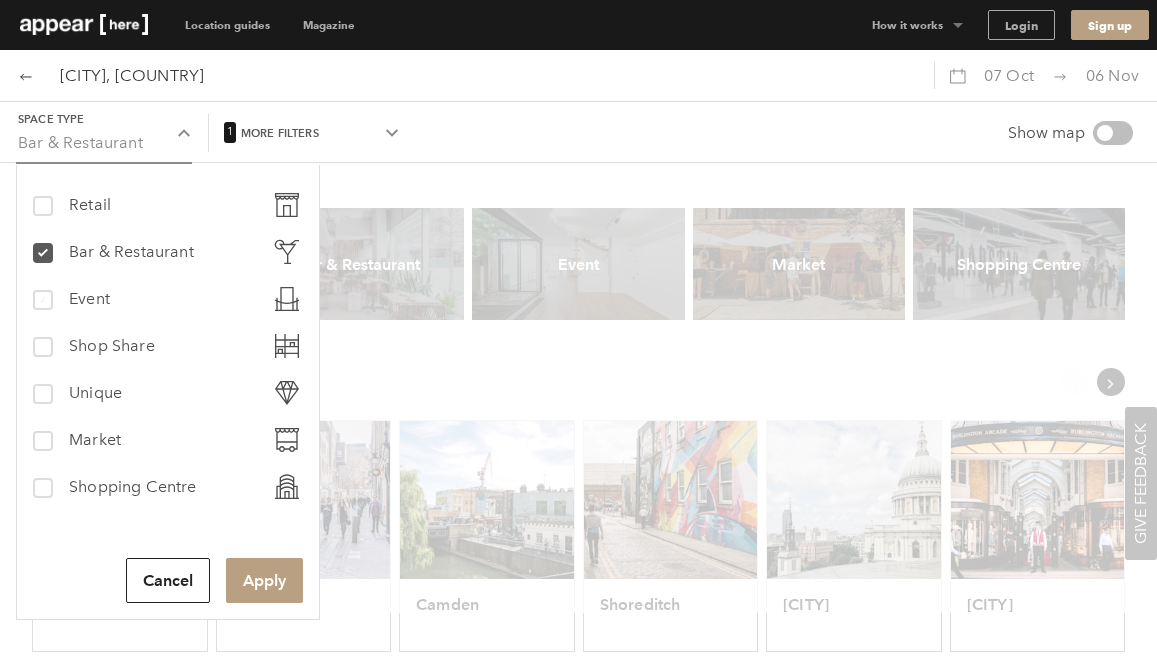 click at bounding box center (42, 300) 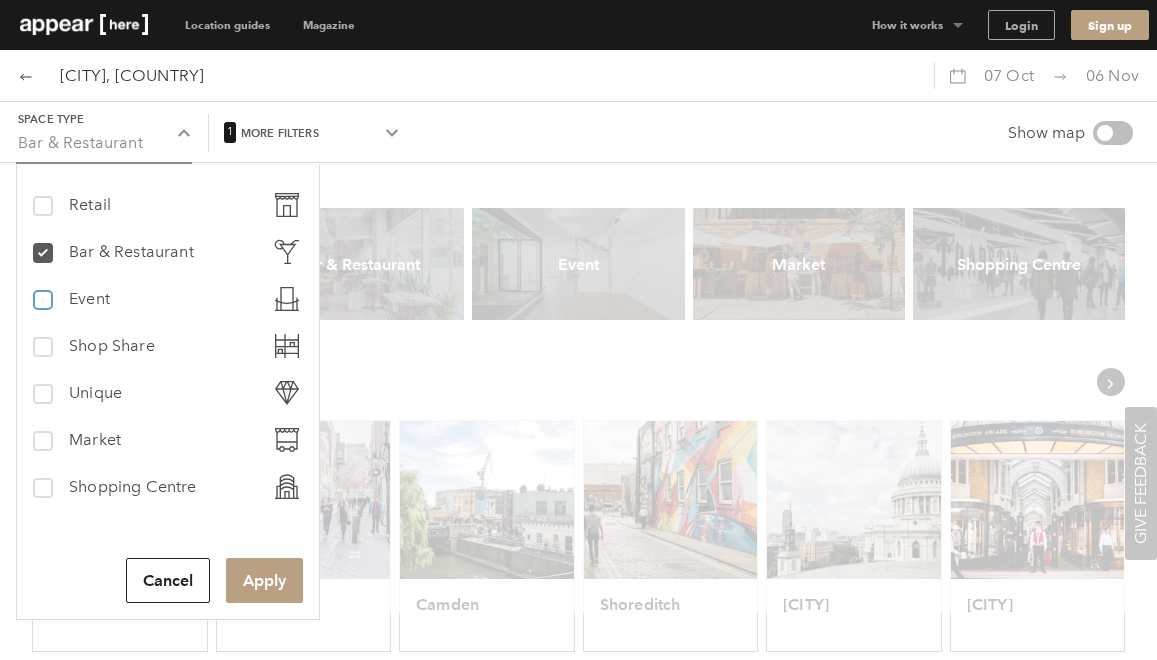 click on "event Event" at bounding box center [41, 291] 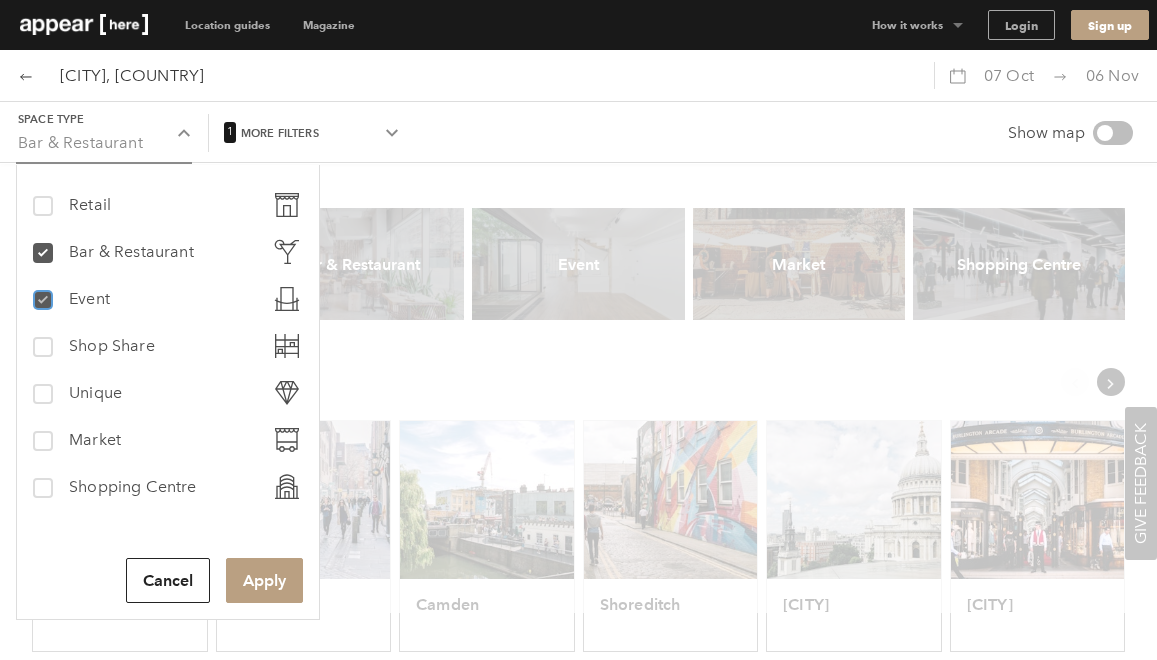 checkbox on "true" 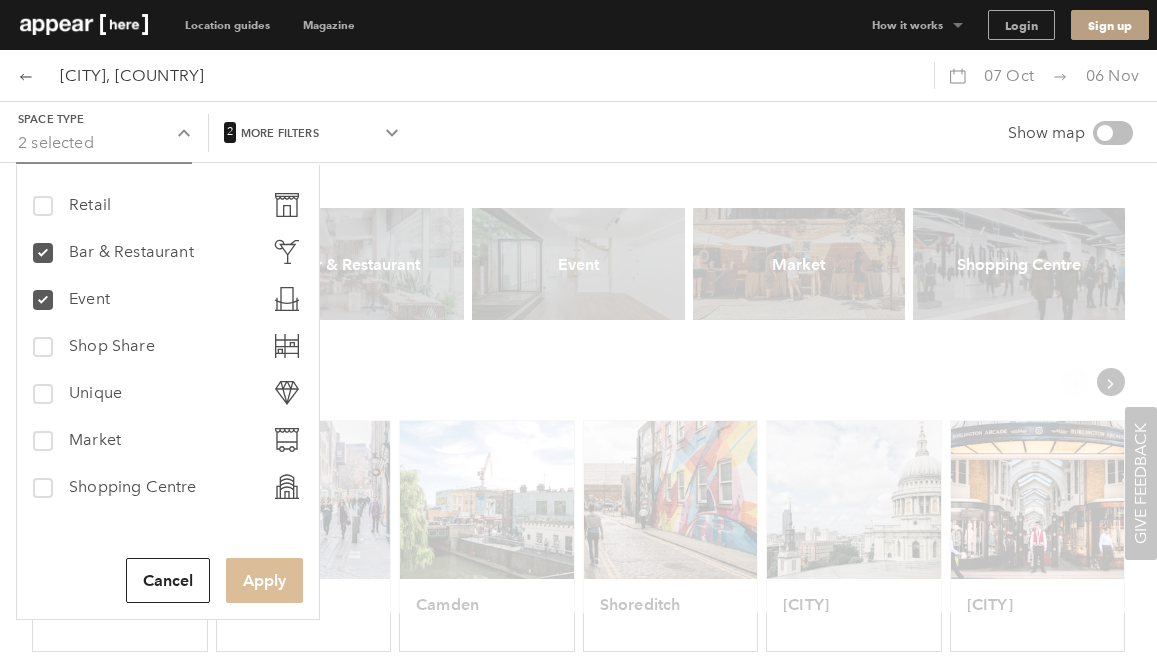 click on "Apply" at bounding box center [264, 580] 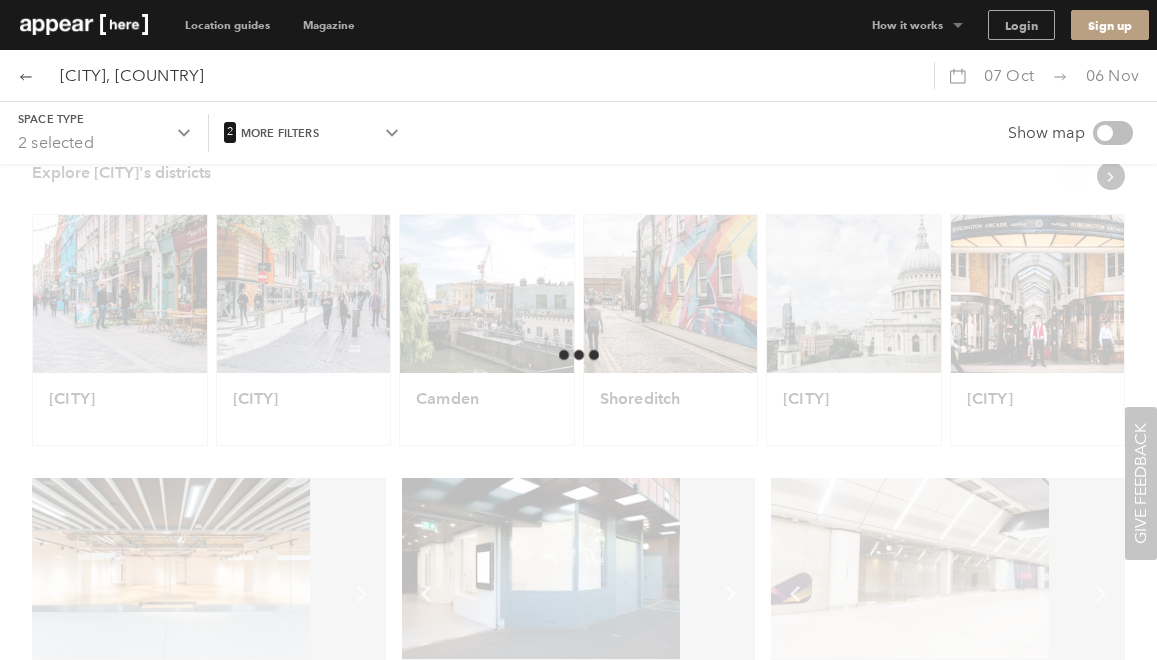 scroll, scrollTop: 0, scrollLeft: 0, axis: both 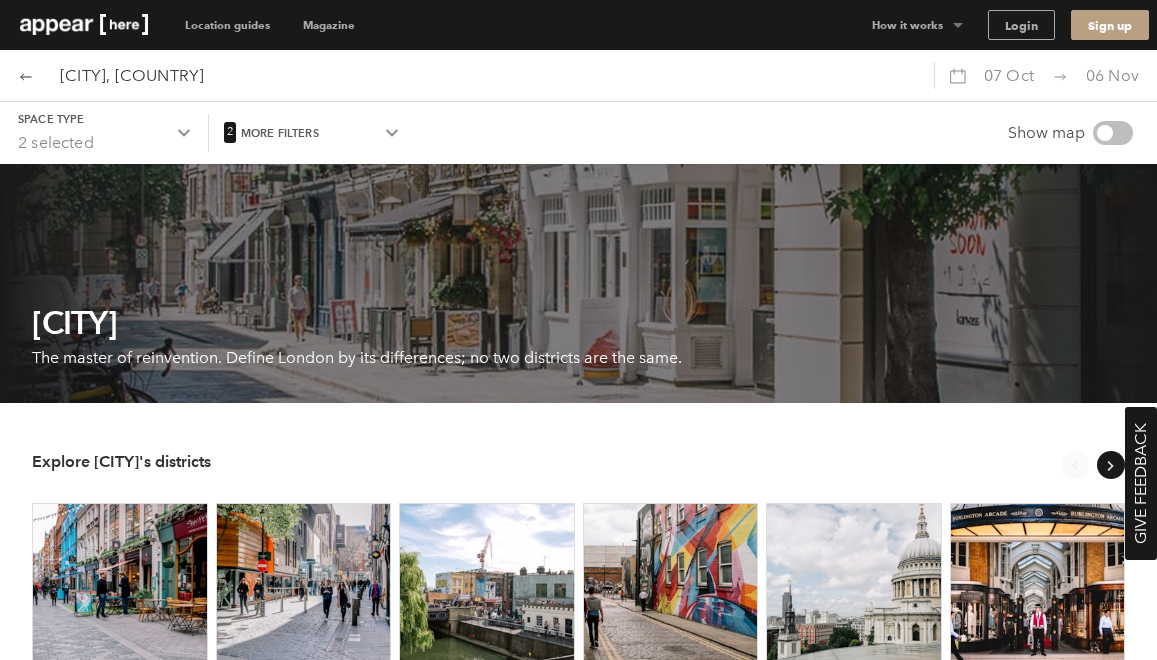 click on "06 Nov" at bounding box center [1009, 75] 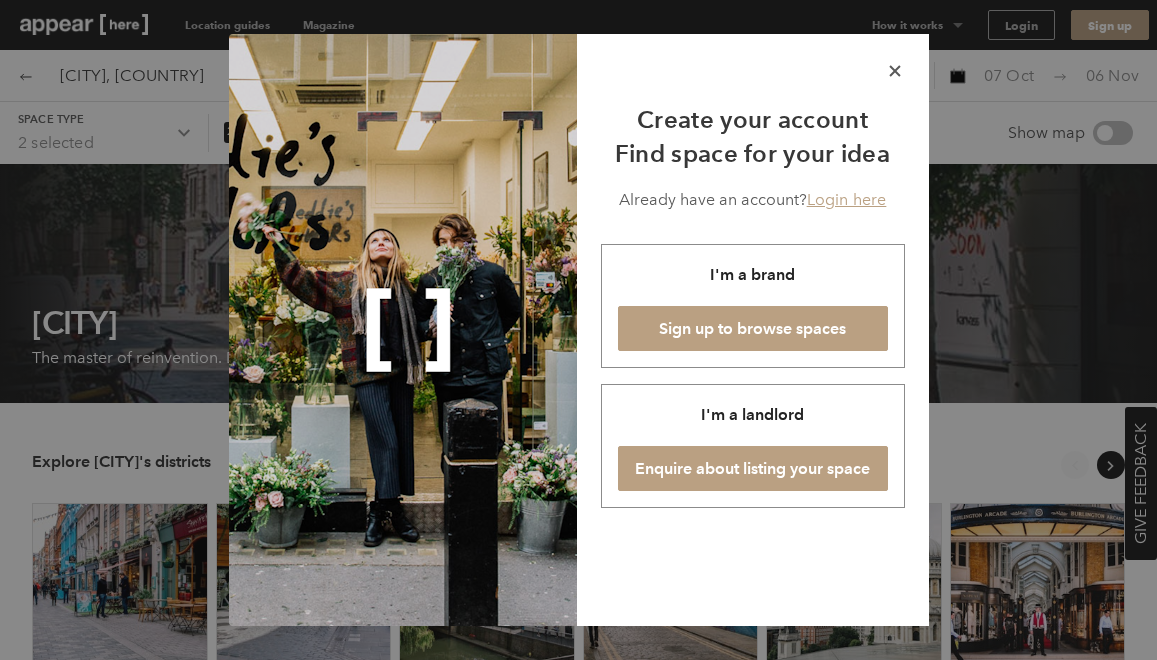 click on "icon-x" at bounding box center [895, 69] 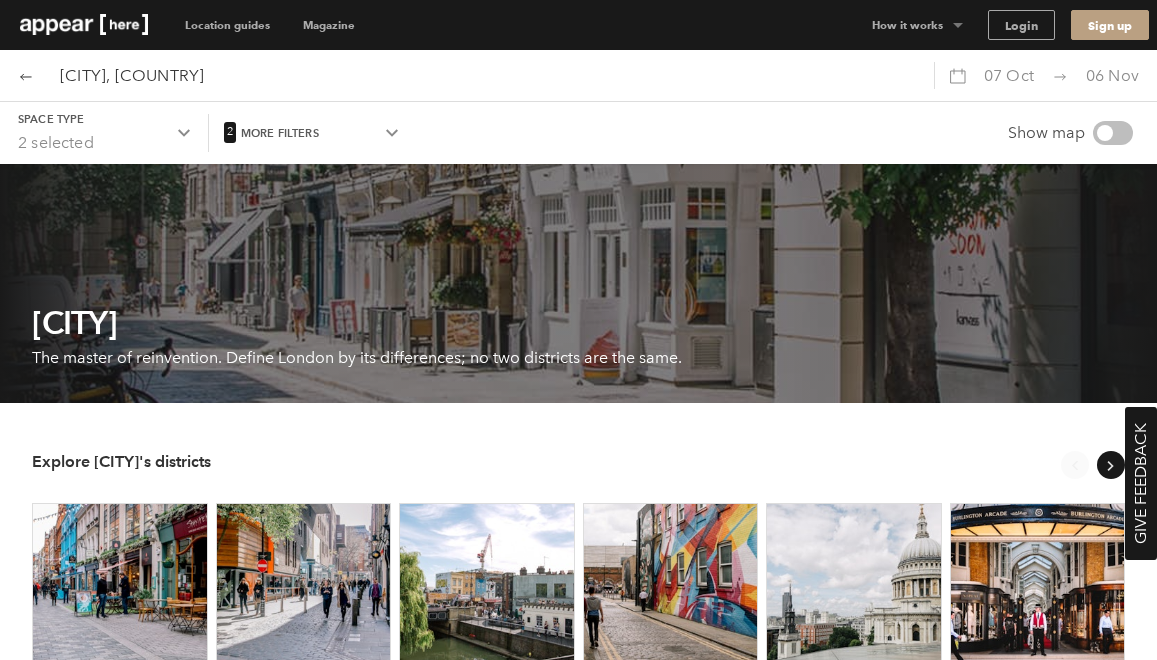 click on "07 Oct" at bounding box center (1009, 75) 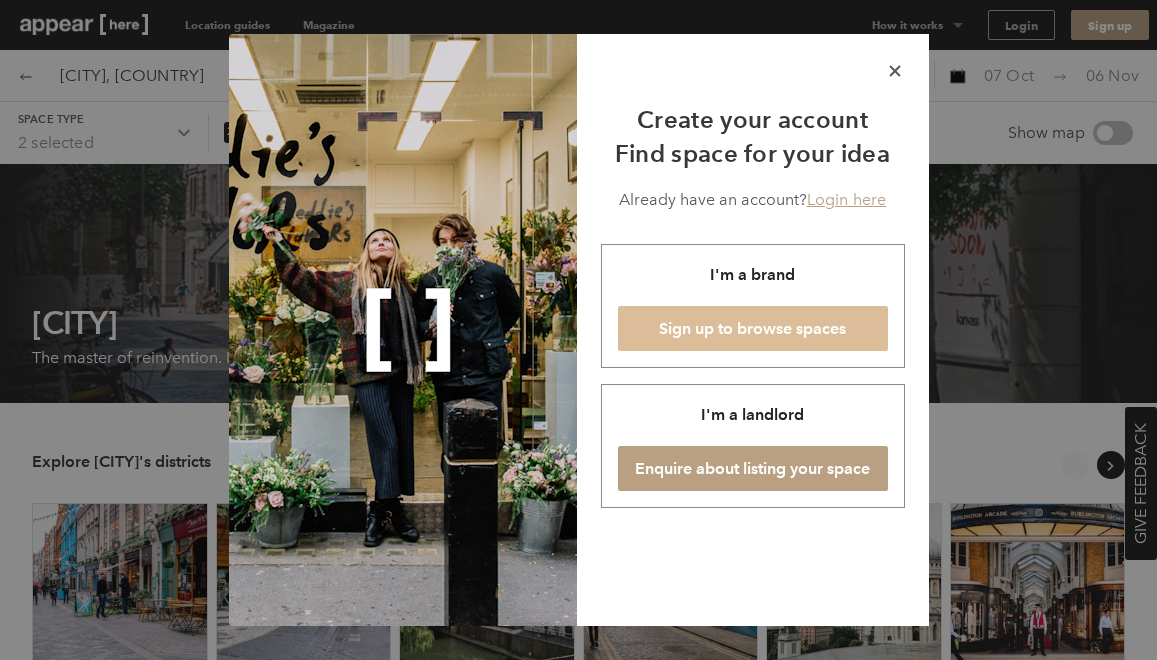 click on "Sign up to browse spaces" at bounding box center (752, 328) 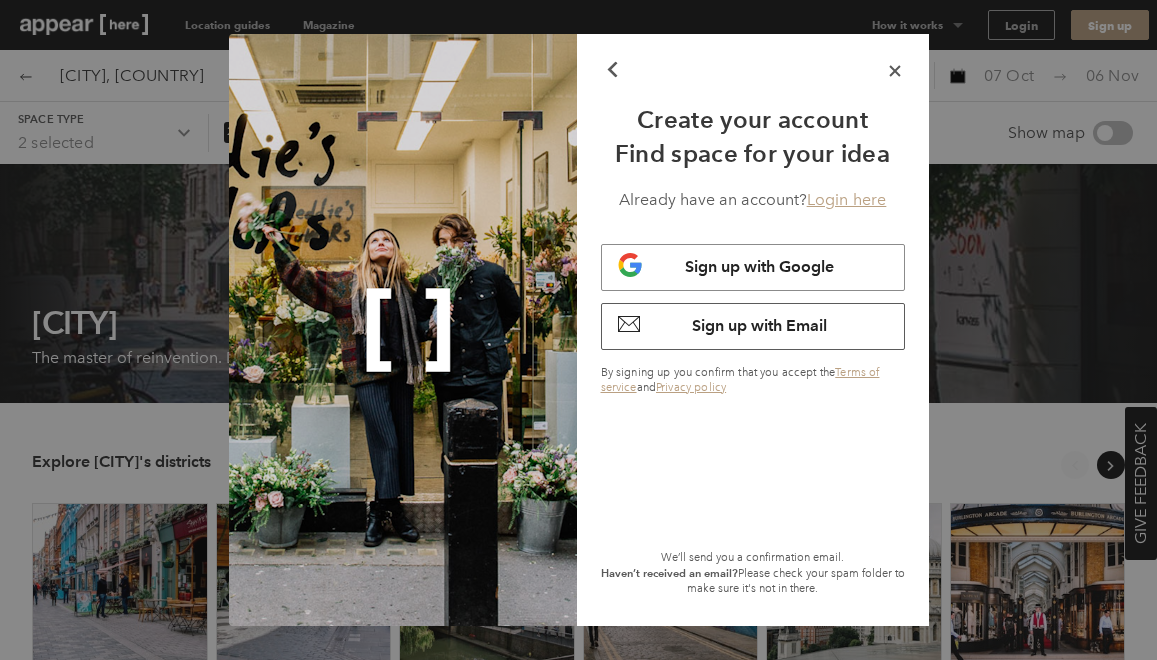 click on "Sign up with Email" at bounding box center (753, 326) 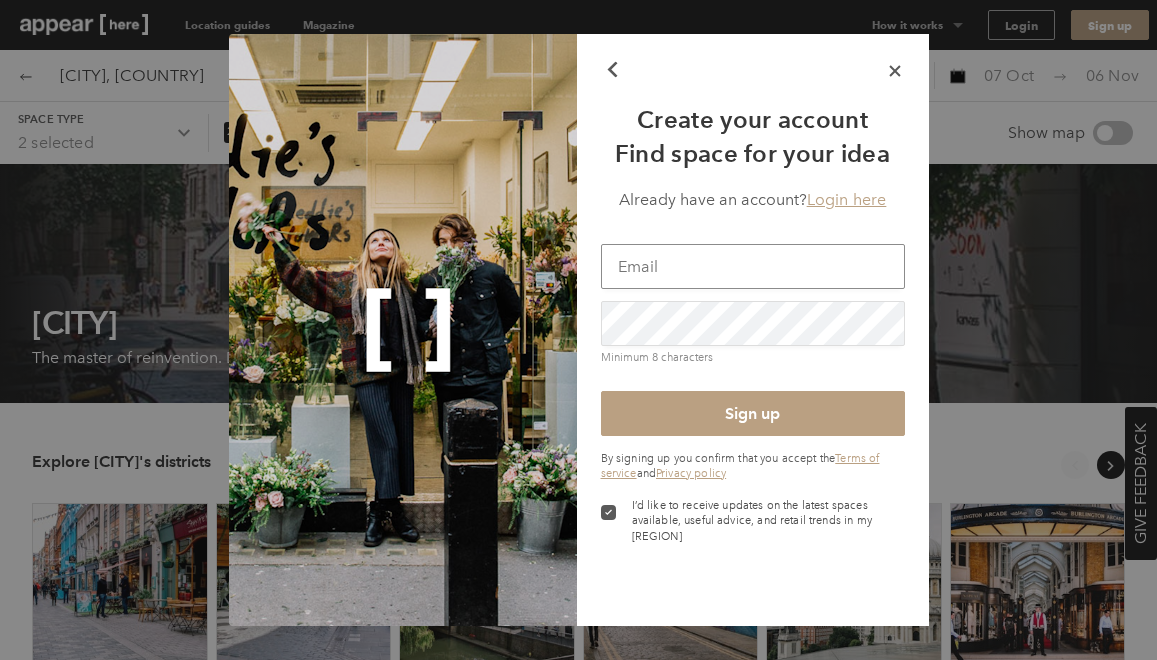 click at bounding box center [753, 266] 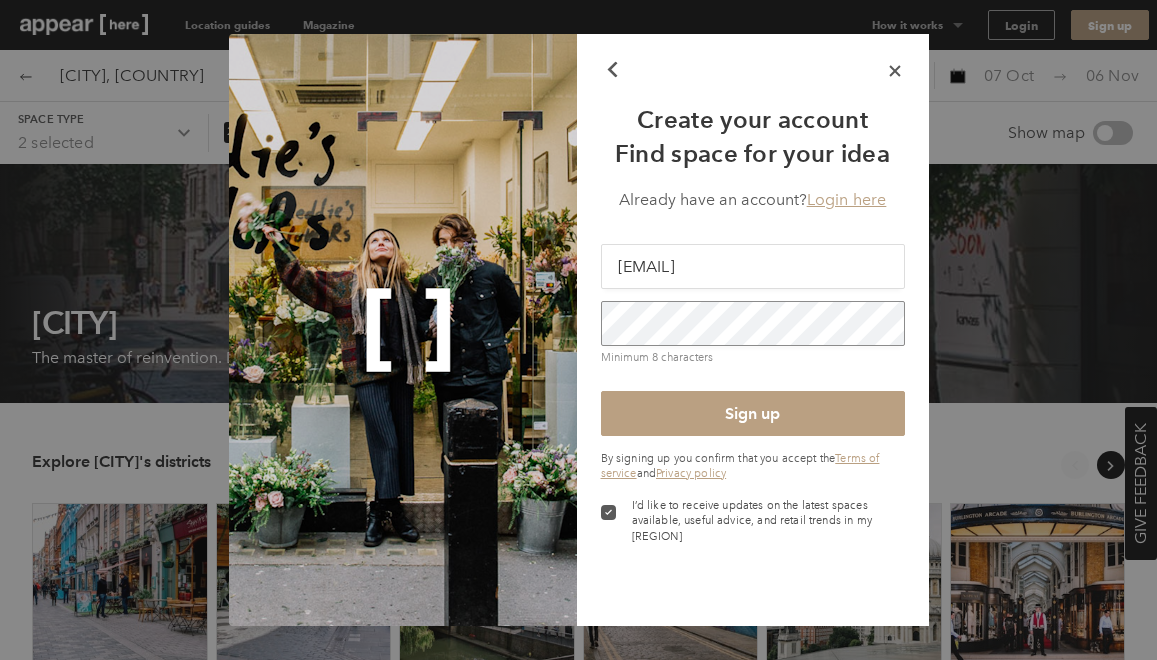 click on "Sign up" at bounding box center (753, 413) 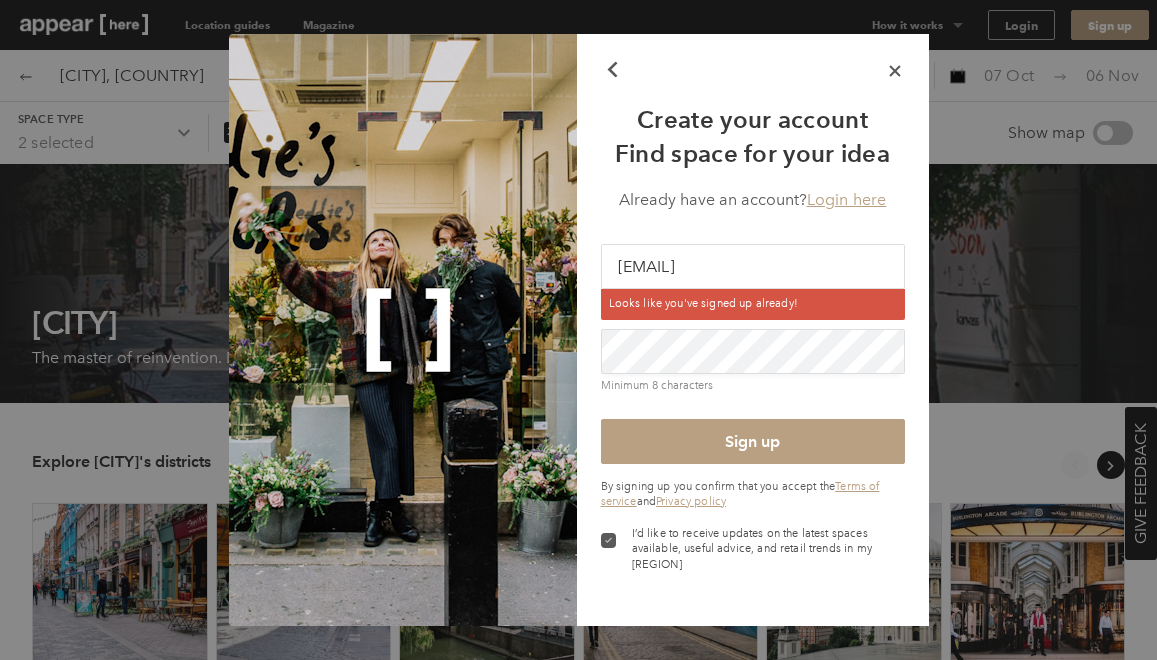 click at bounding box center [608, 540] 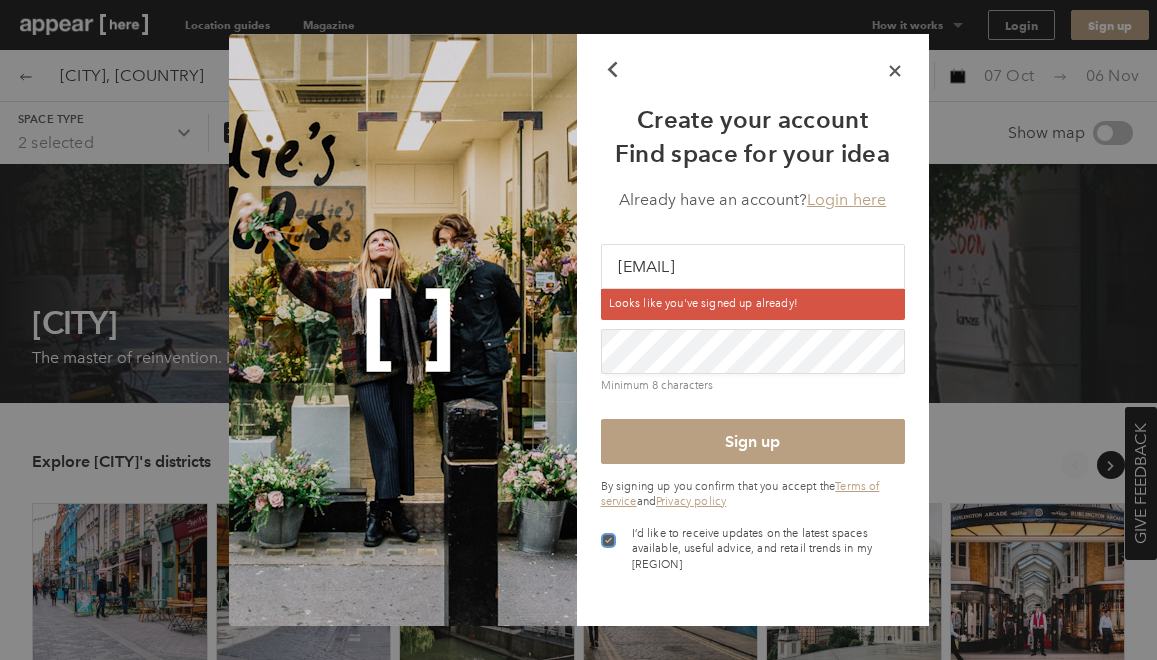 click on "I’d like to receive updates on the latest spaces available, useful advice, and retail trends in my [REGION]" at bounding box center (609, 534) 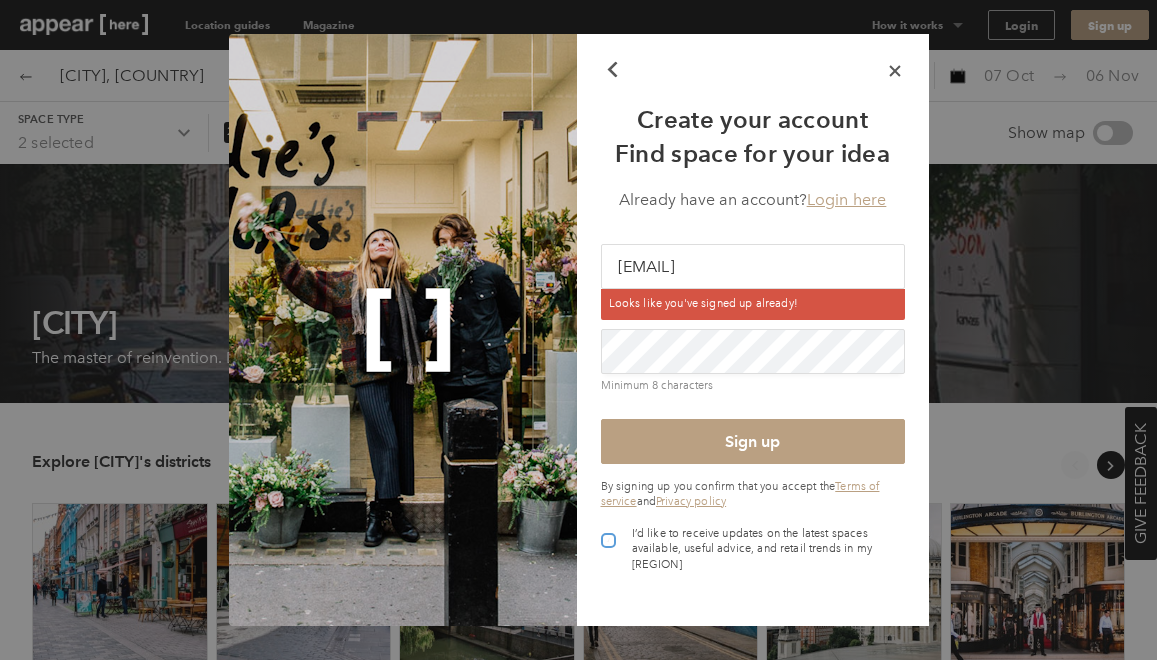 checkbox on "false" 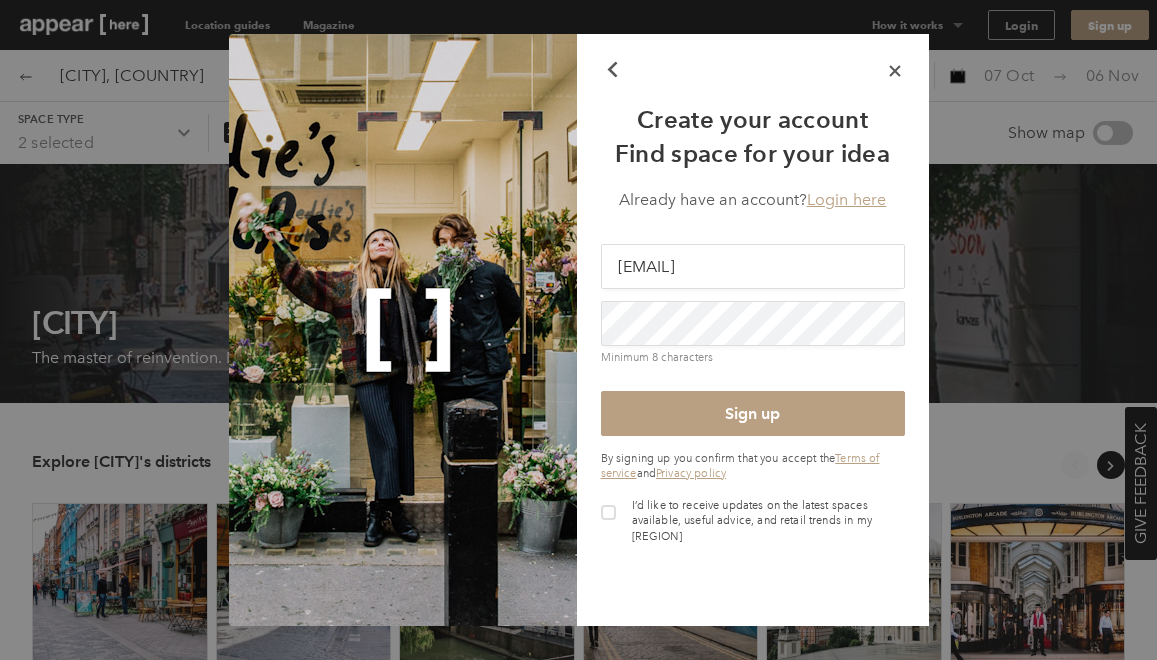 click on "Login here" at bounding box center [847, 199] 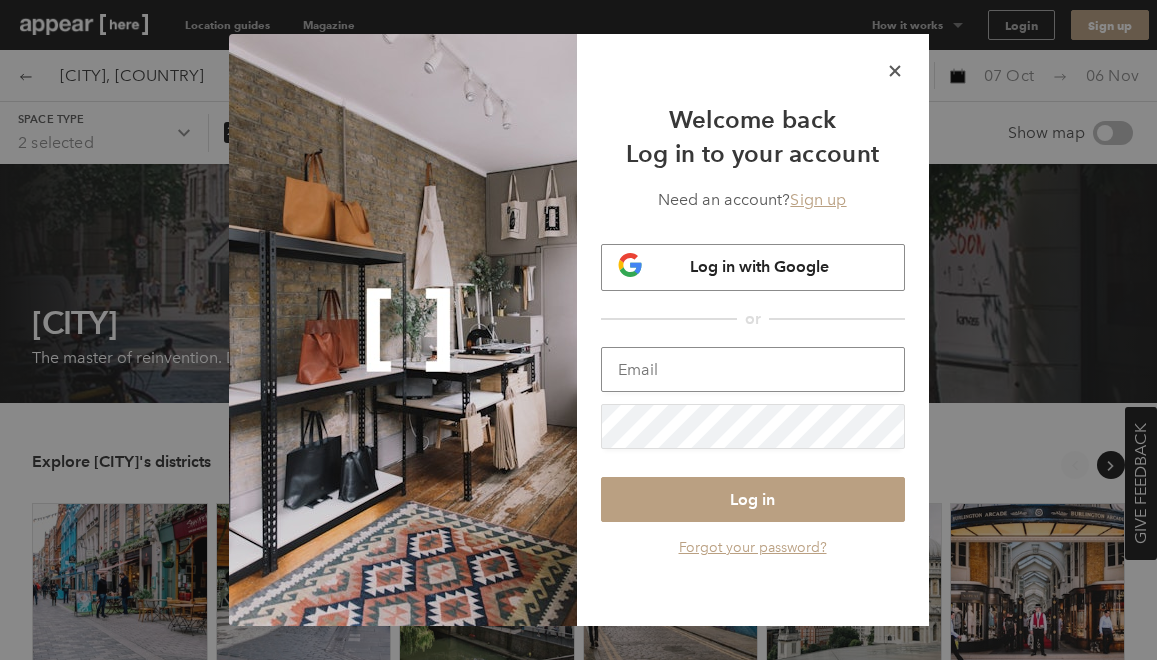 click at bounding box center (753, 369) 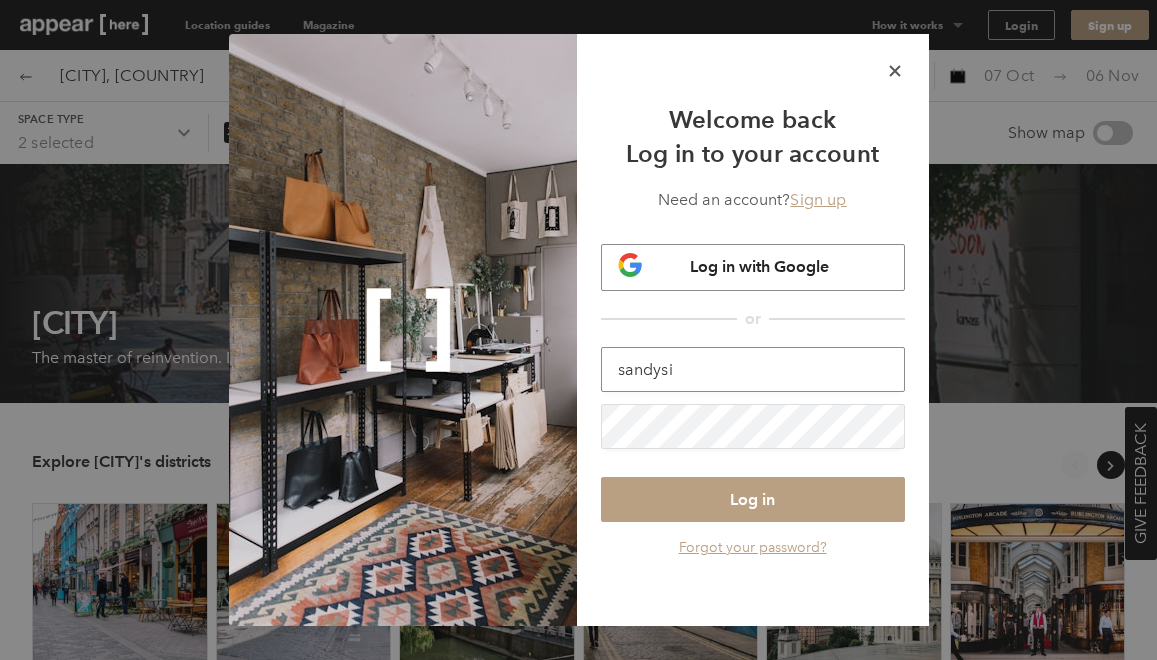 type on "[EMAIL]" 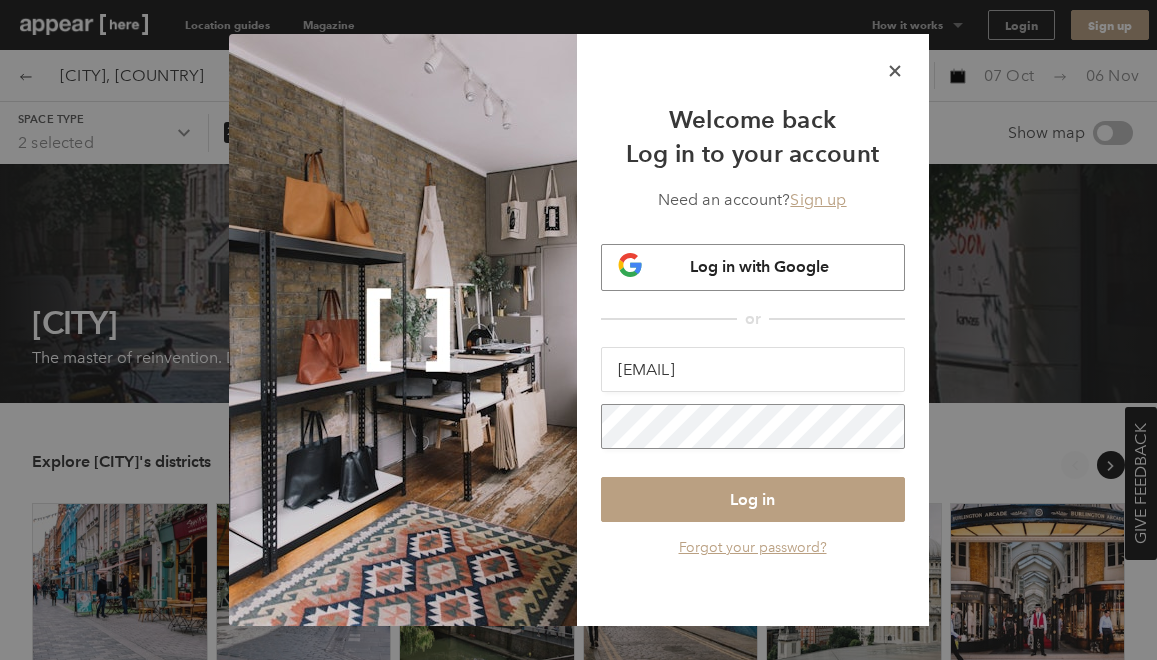 click on "Log in" at bounding box center (753, 499) 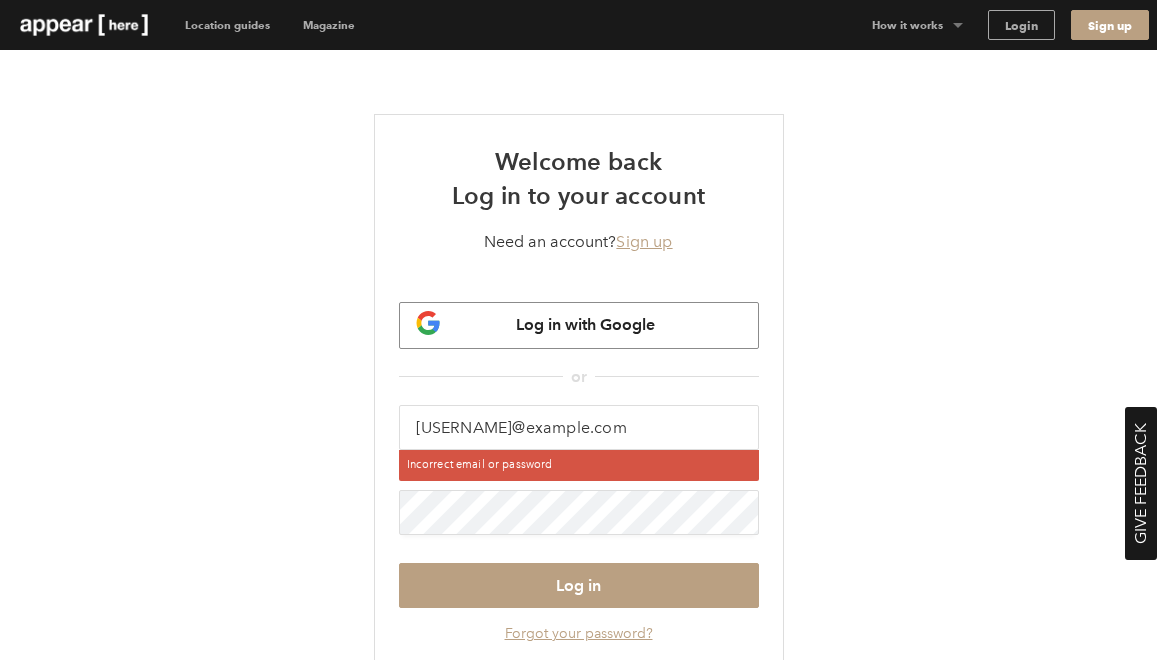 scroll, scrollTop: 0, scrollLeft: 0, axis: both 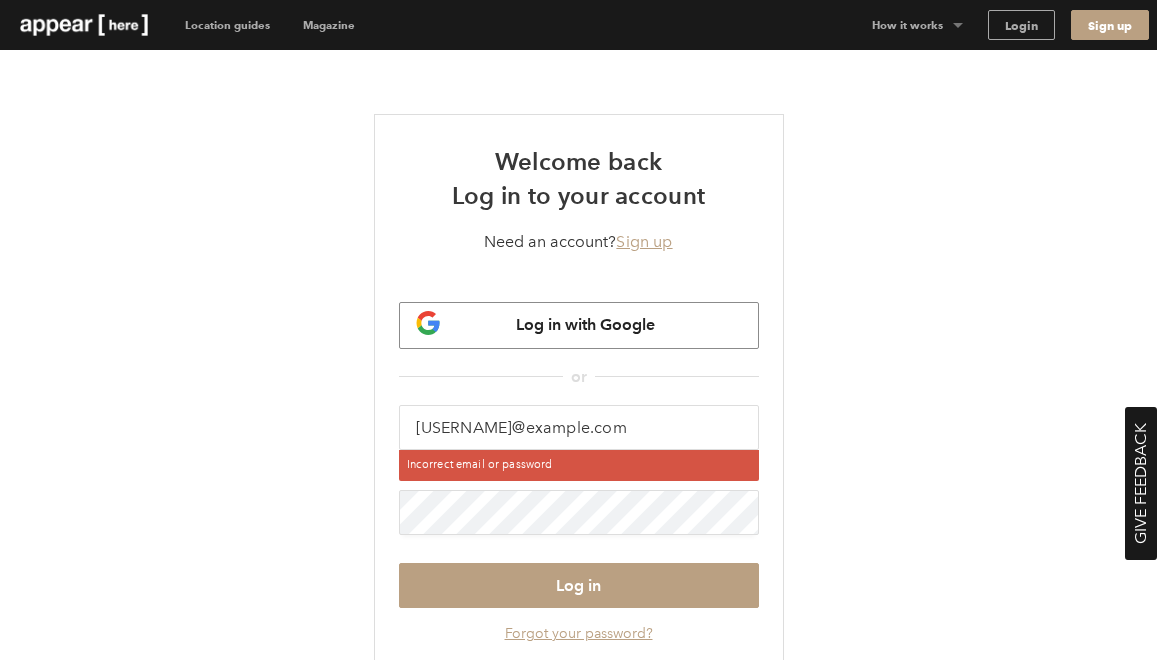 click on "Forgot your password?" at bounding box center (579, 633) 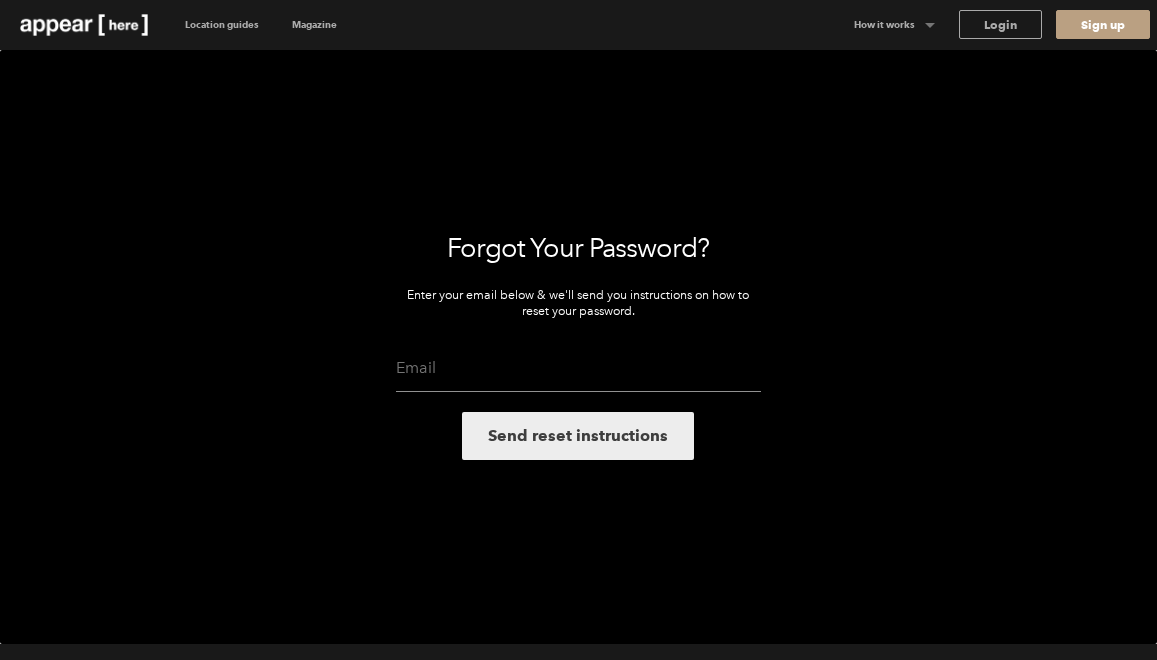 scroll, scrollTop: 0, scrollLeft: 0, axis: both 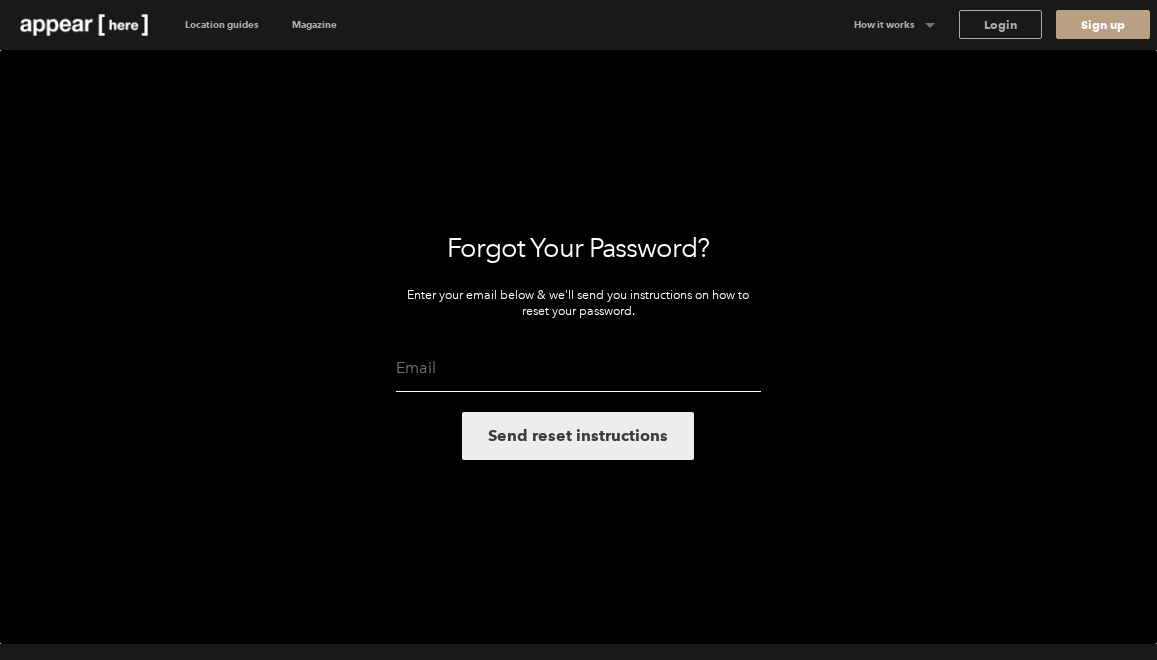 click at bounding box center (579, 368) 